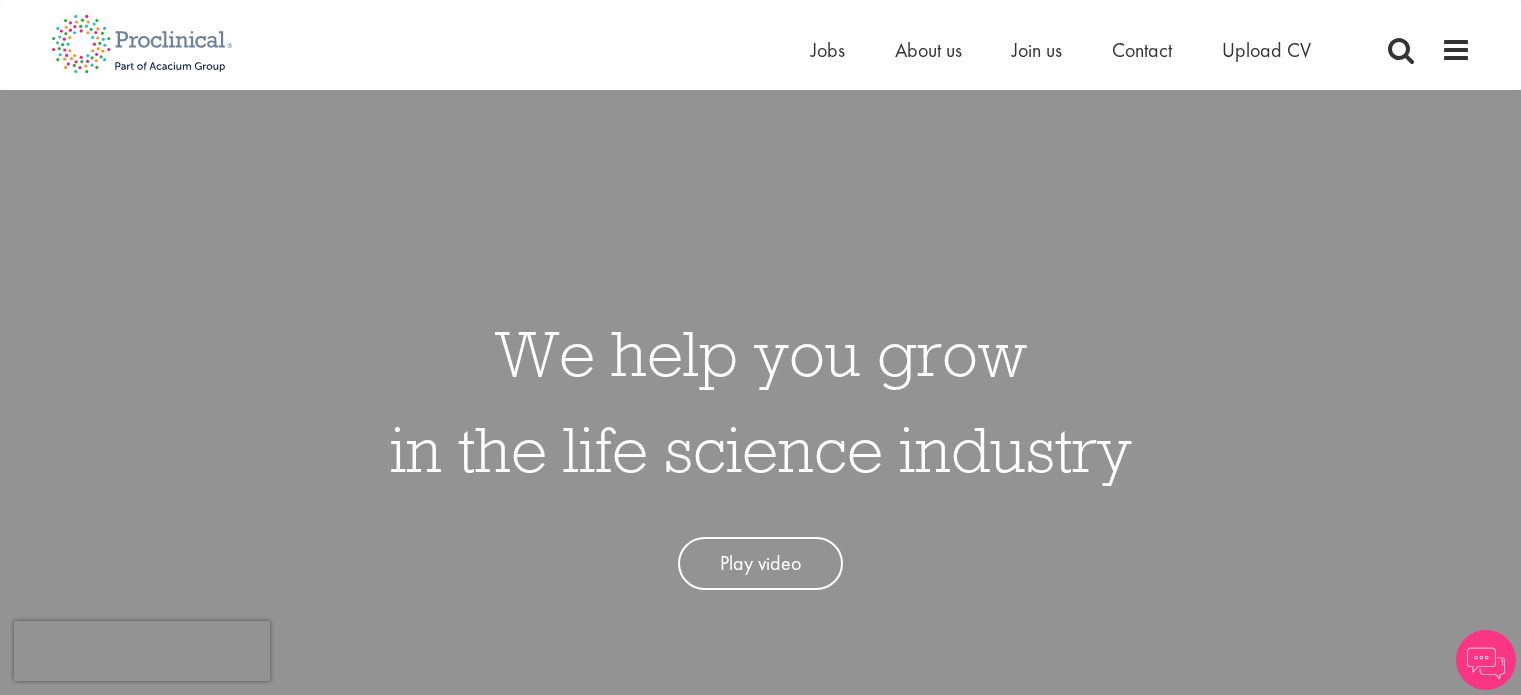 scroll, scrollTop: 0, scrollLeft: 0, axis: both 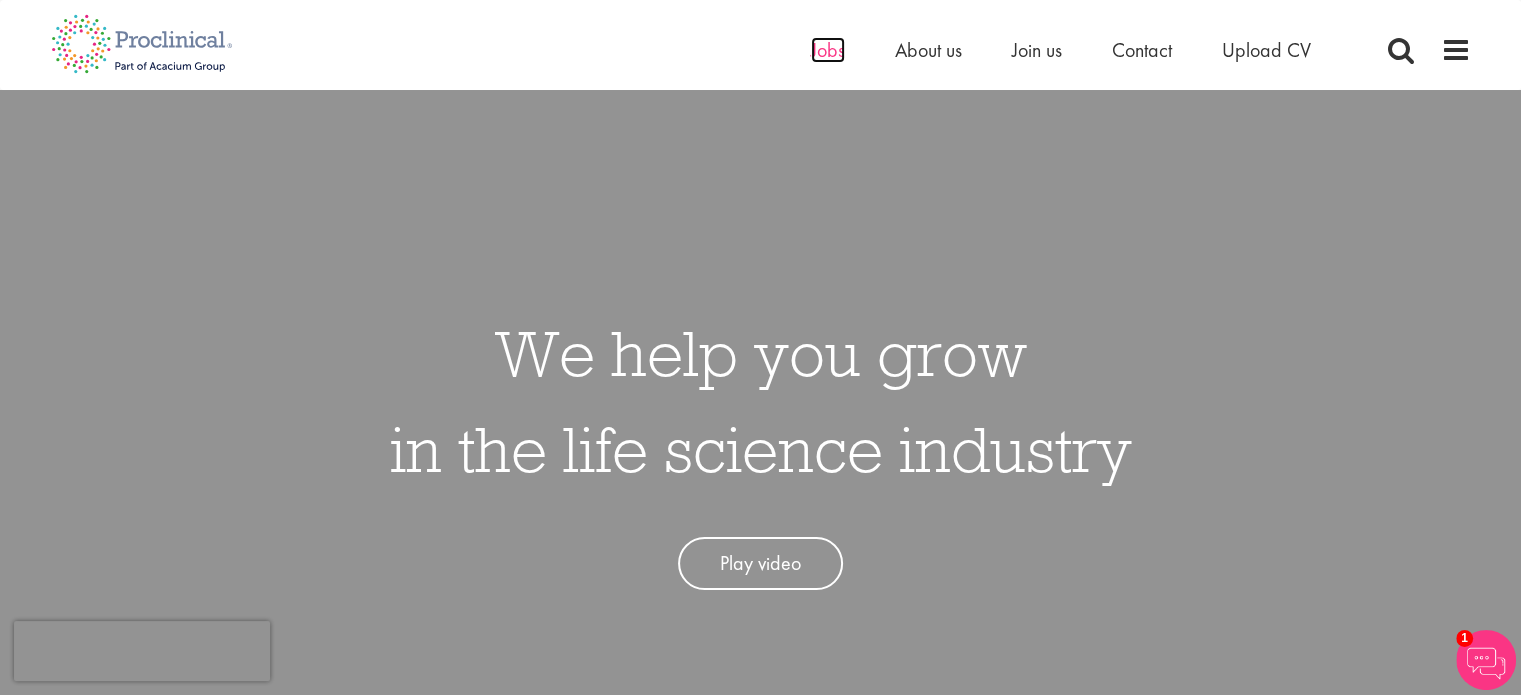 click on "Jobs" at bounding box center (828, 50) 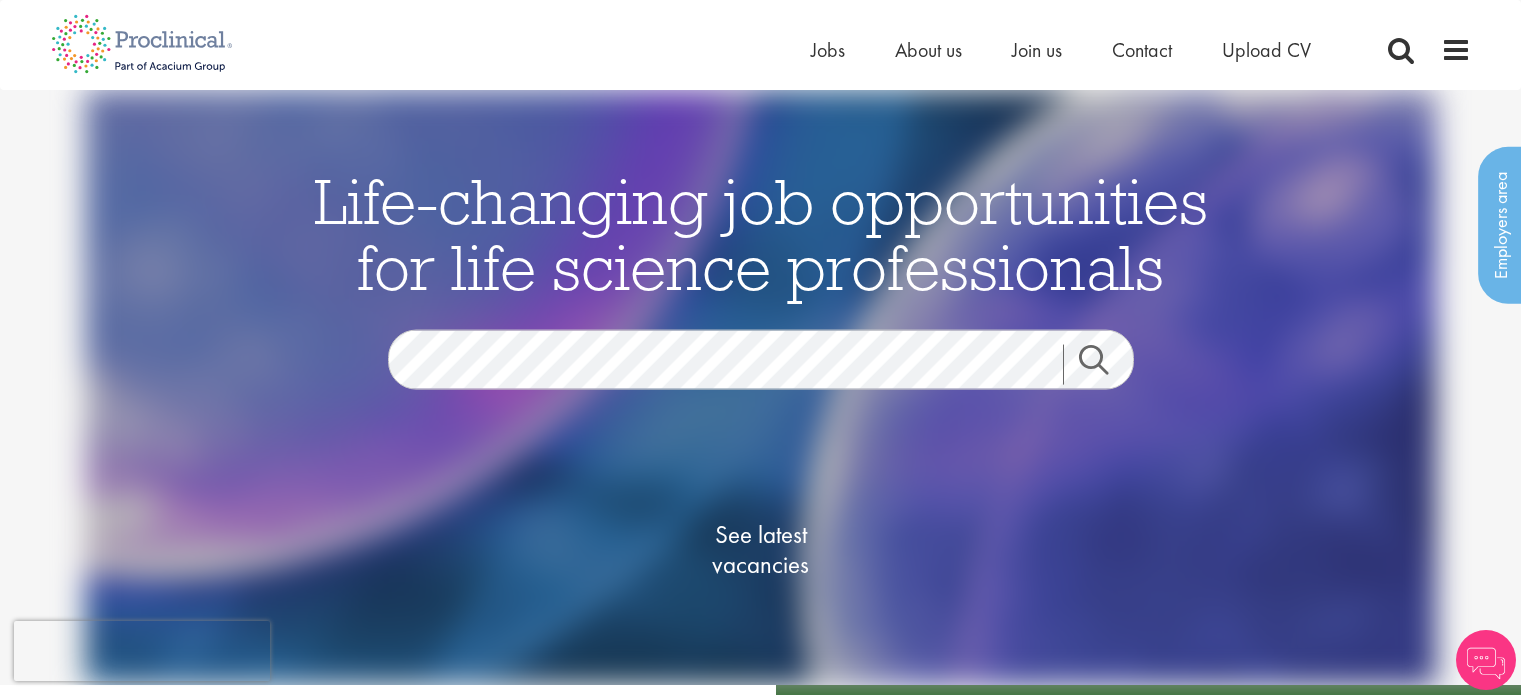 scroll, scrollTop: 0, scrollLeft: 0, axis: both 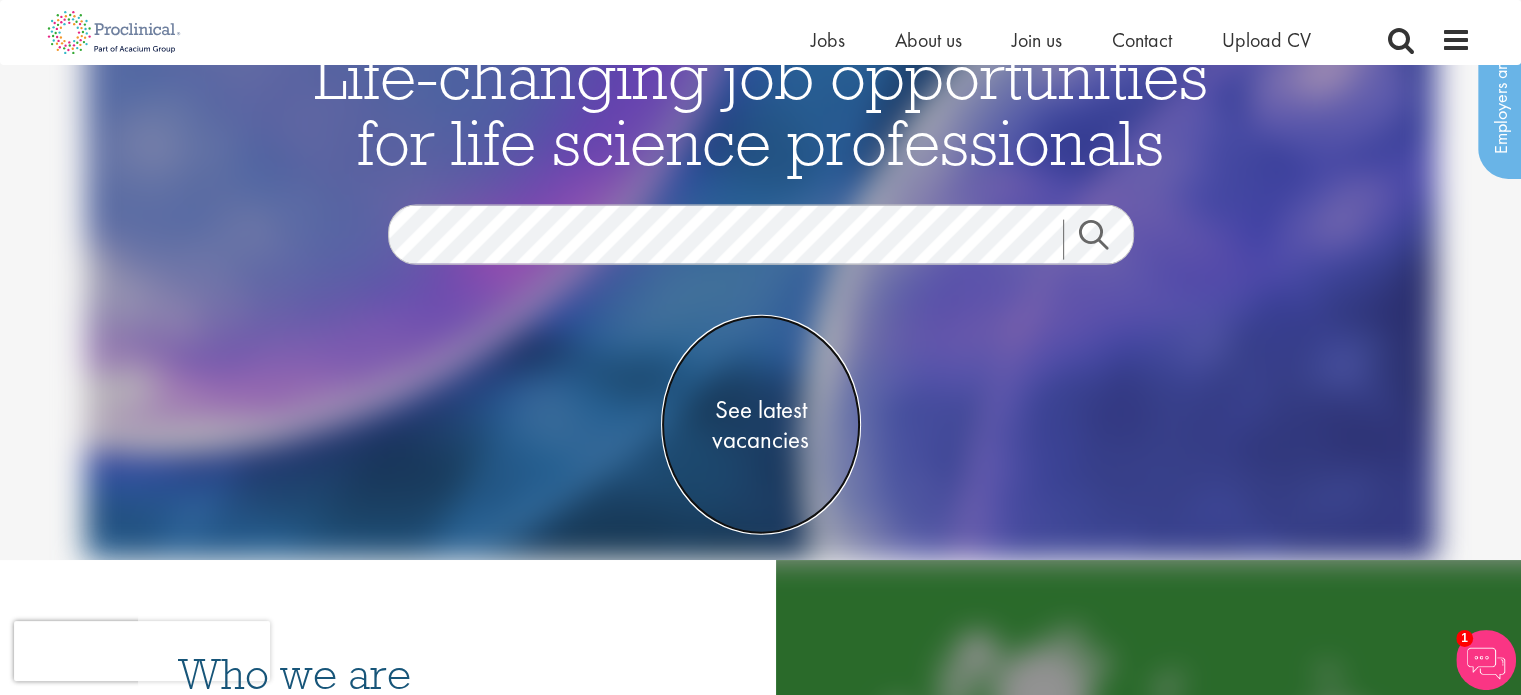 click on "See latest  vacancies" at bounding box center [761, 425] 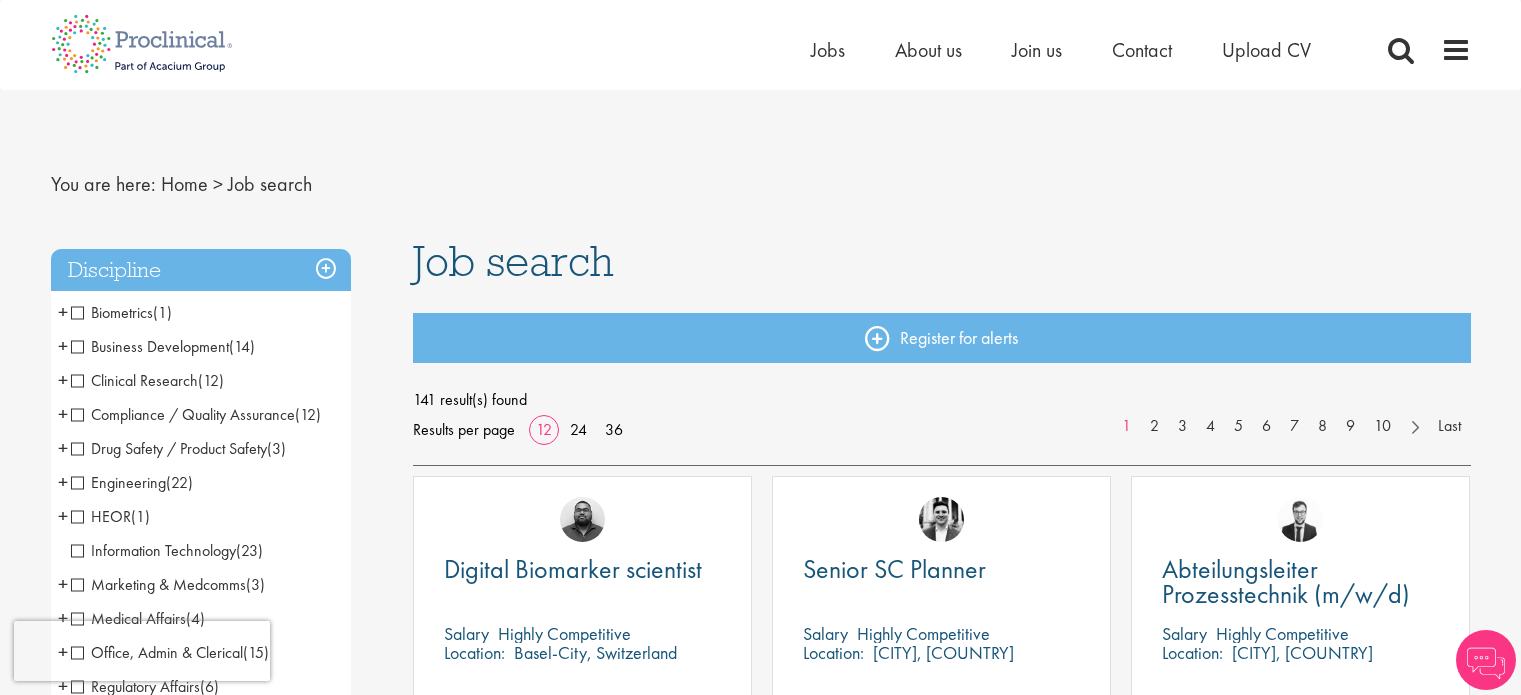 scroll, scrollTop: 0, scrollLeft: 0, axis: both 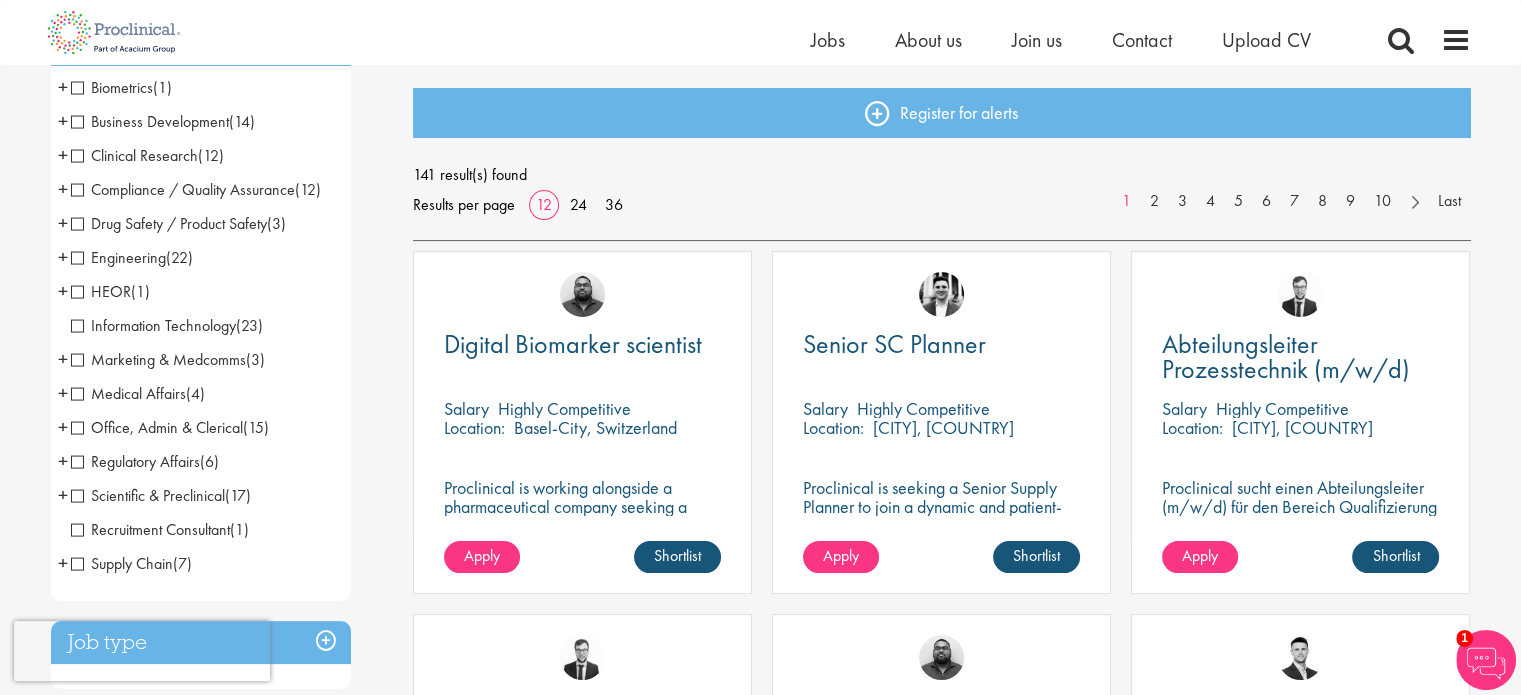 click on "Engineering (22) - + Manufacturing (15) Validation (1) Packaging (1) Project Engineering (3) Automation (2)" at bounding box center [201, 258] 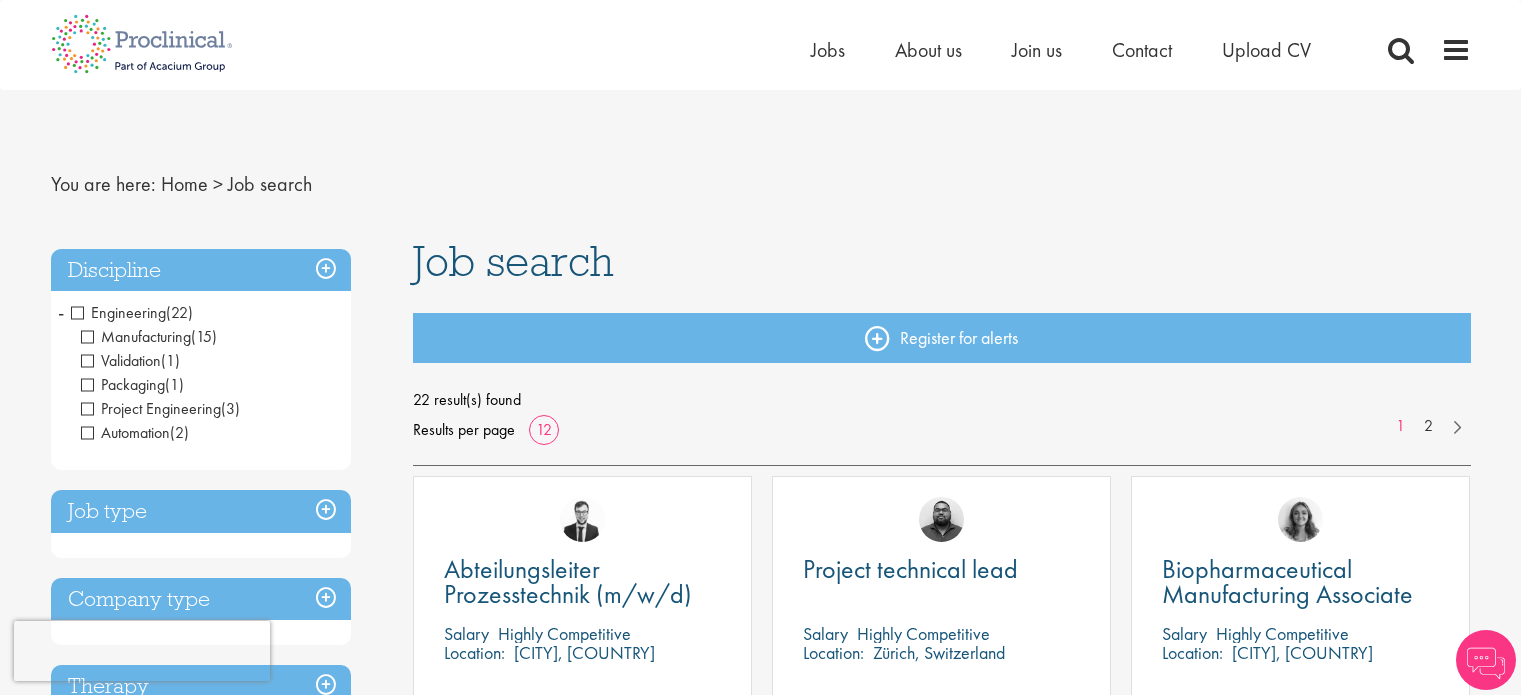 scroll, scrollTop: 0, scrollLeft: 0, axis: both 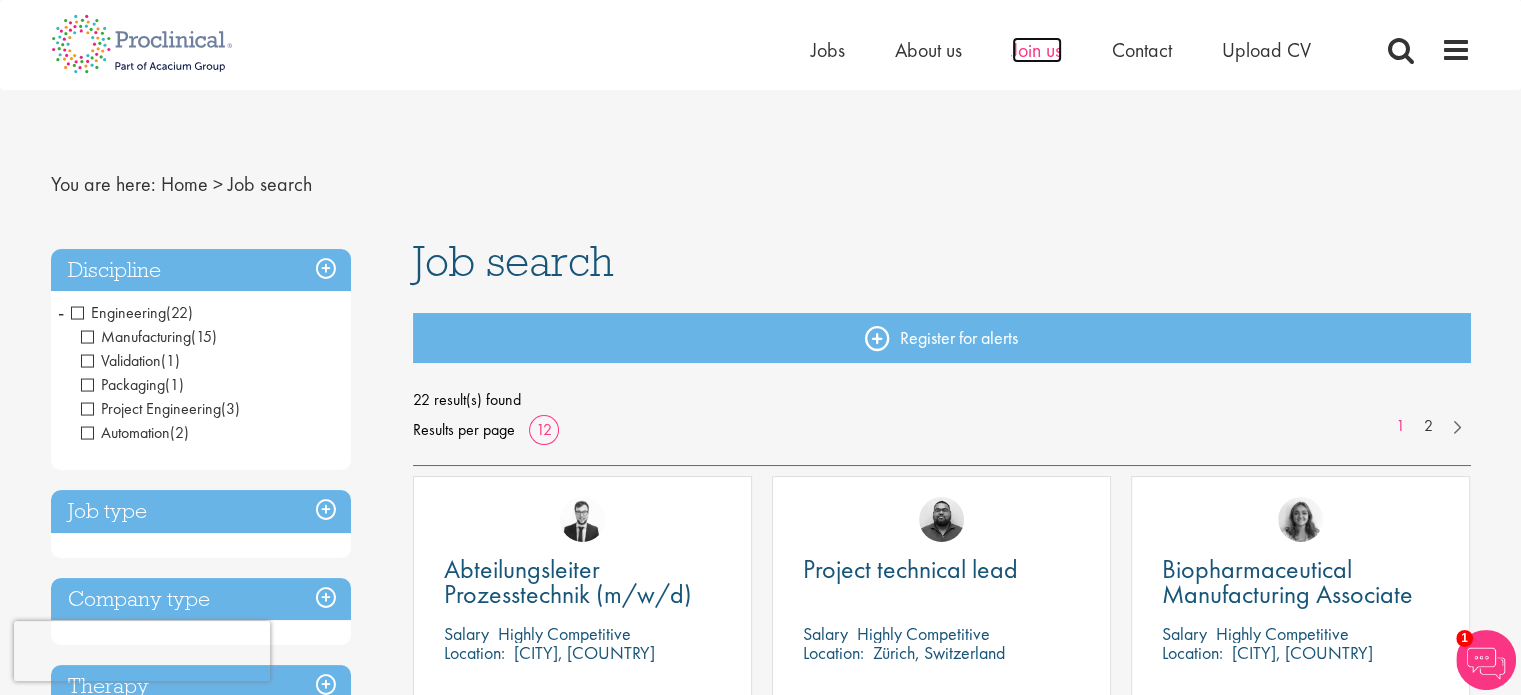 click on "Join us" at bounding box center (1037, 50) 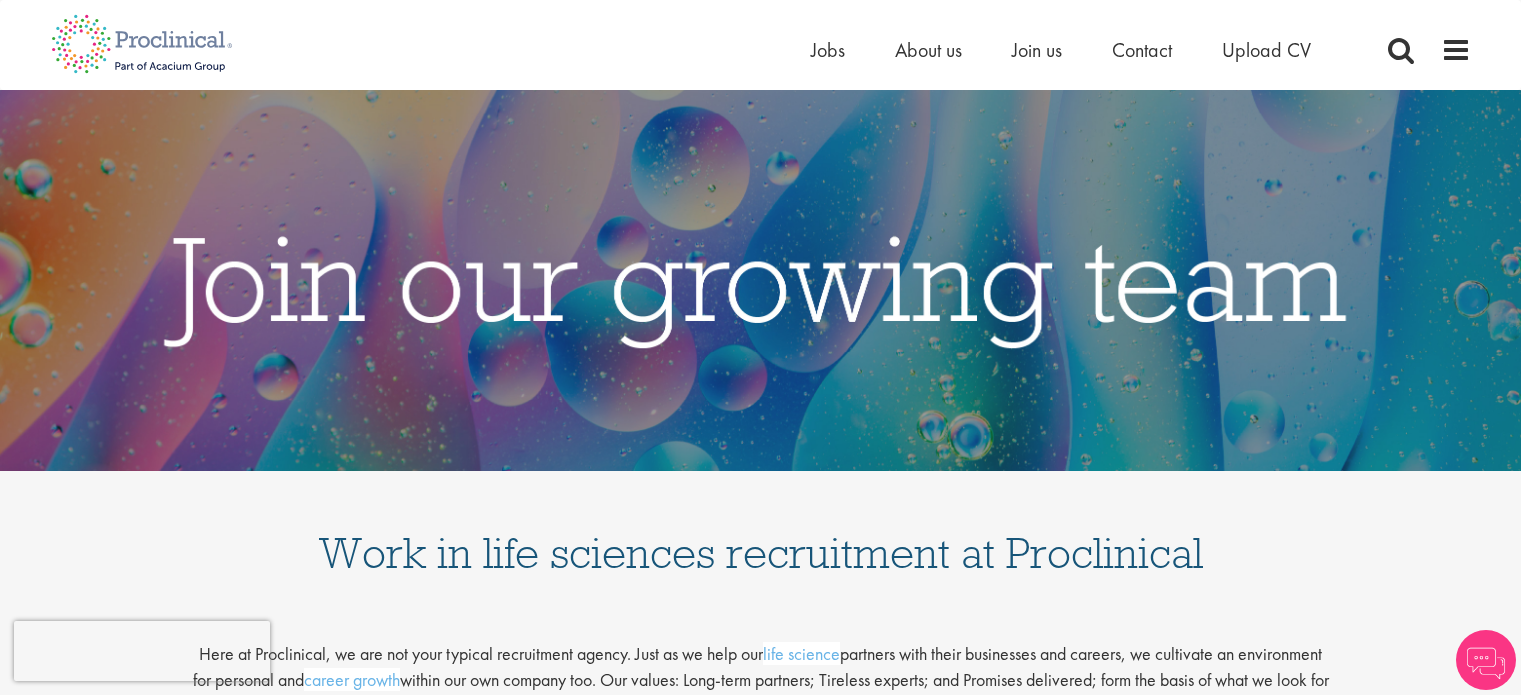 scroll, scrollTop: 0, scrollLeft: 0, axis: both 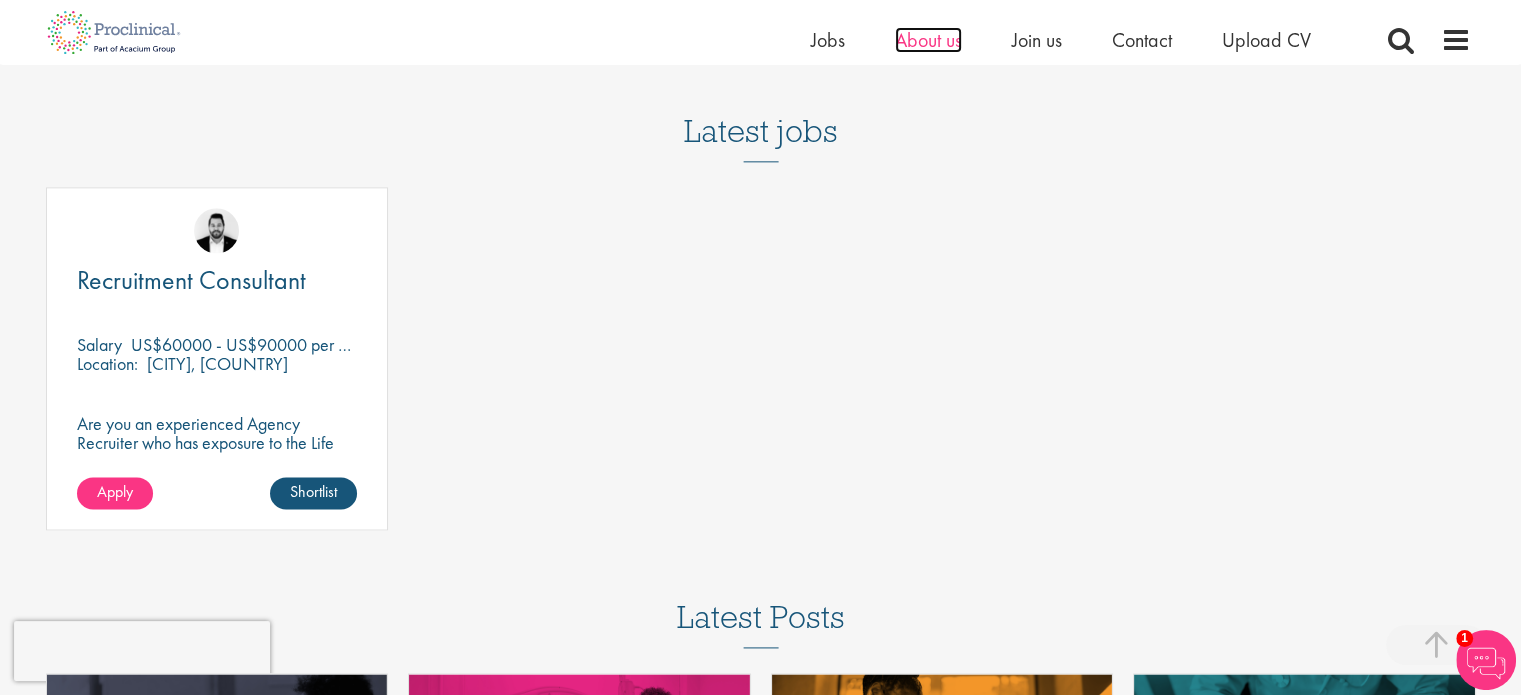 click on "About us" at bounding box center [928, 40] 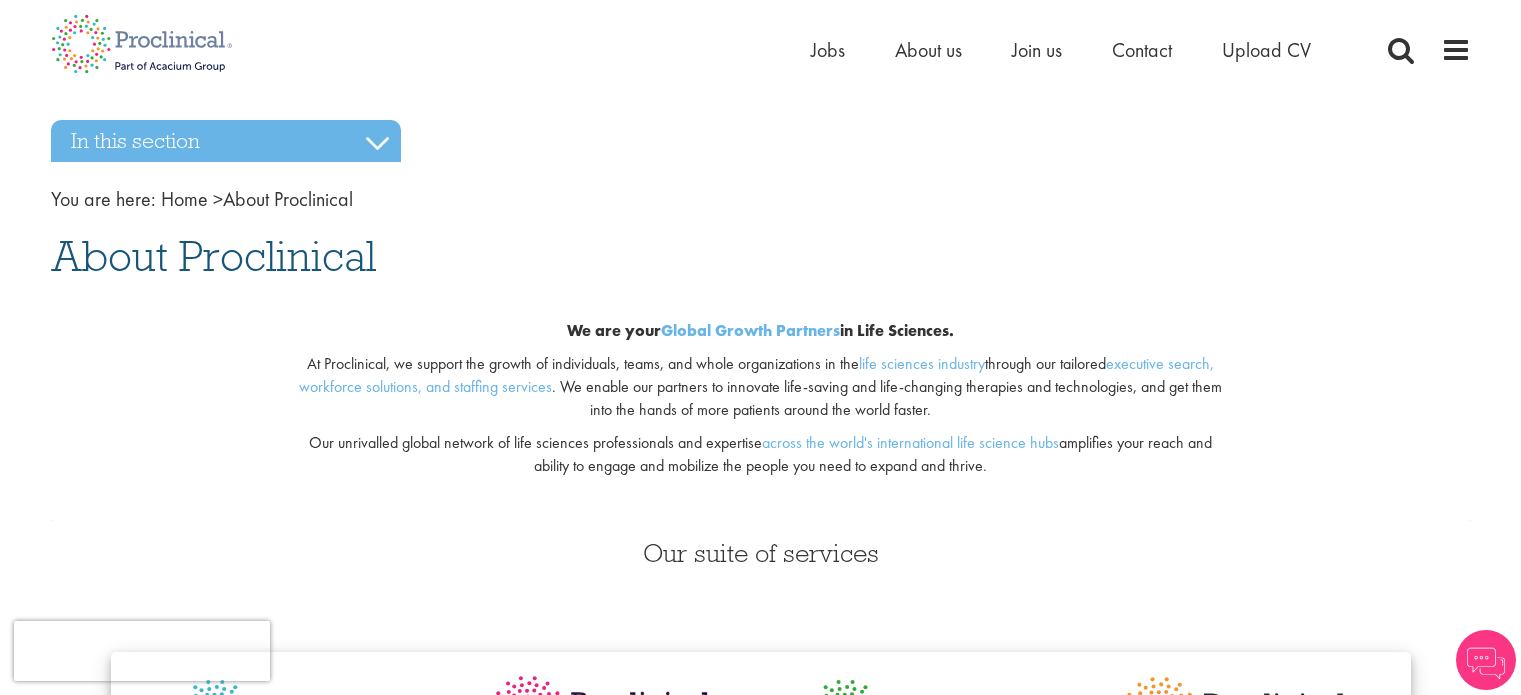 scroll, scrollTop: 0, scrollLeft: 0, axis: both 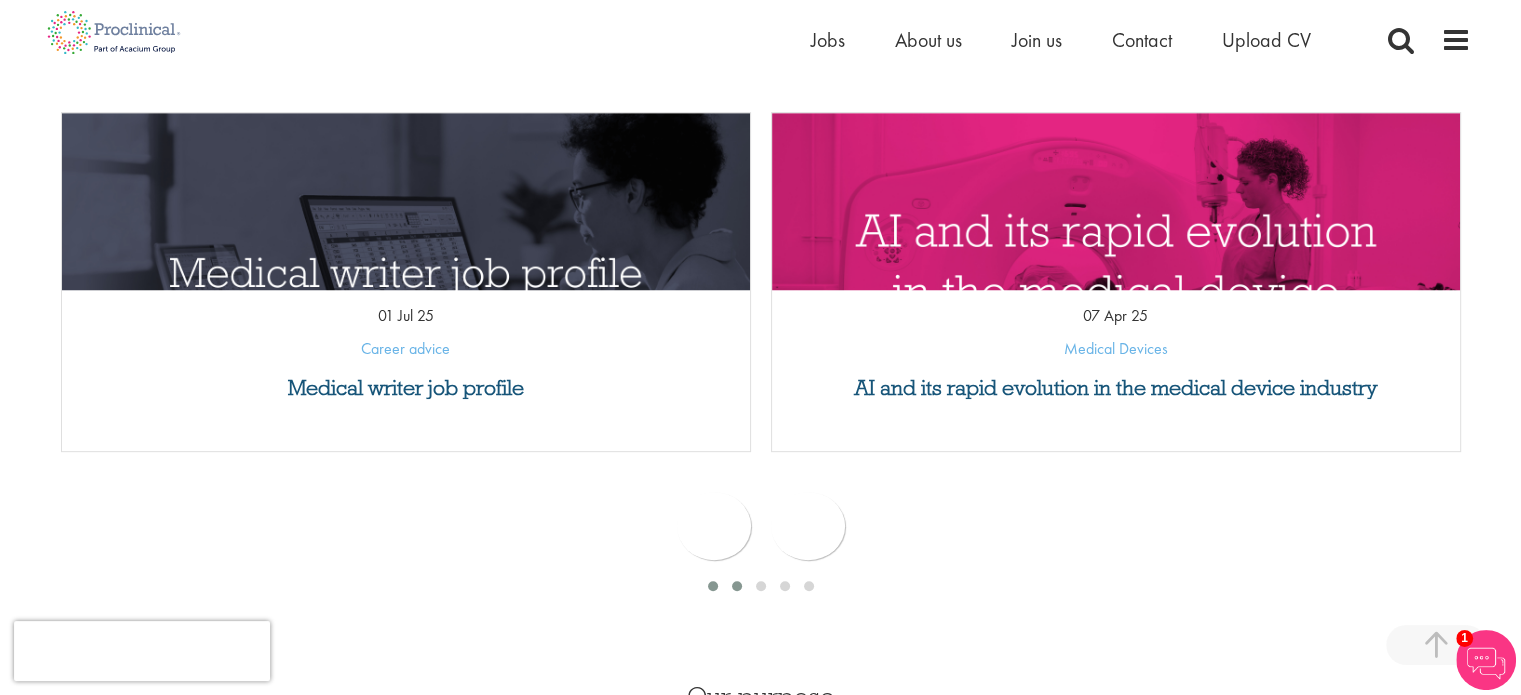 click at bounding box center (737, 586) 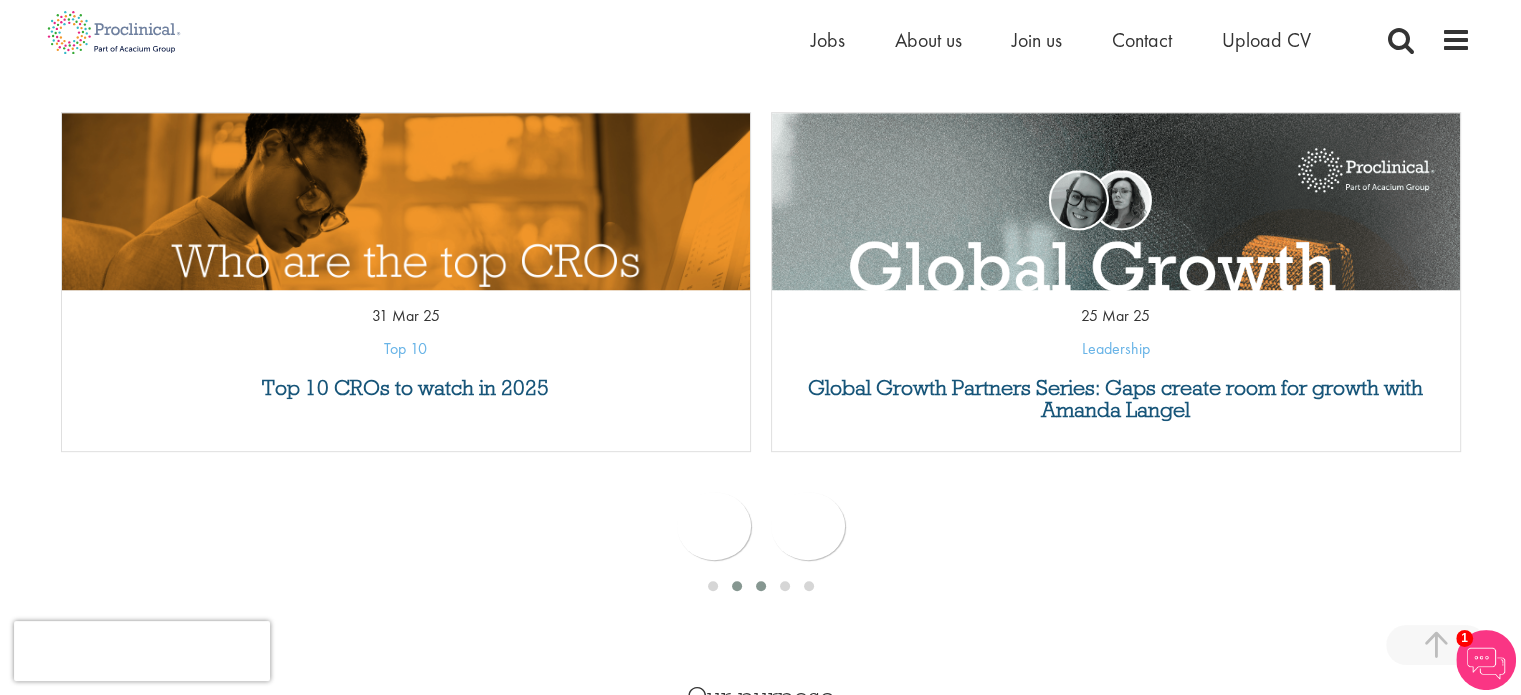 click at bounding box center (761, 586) 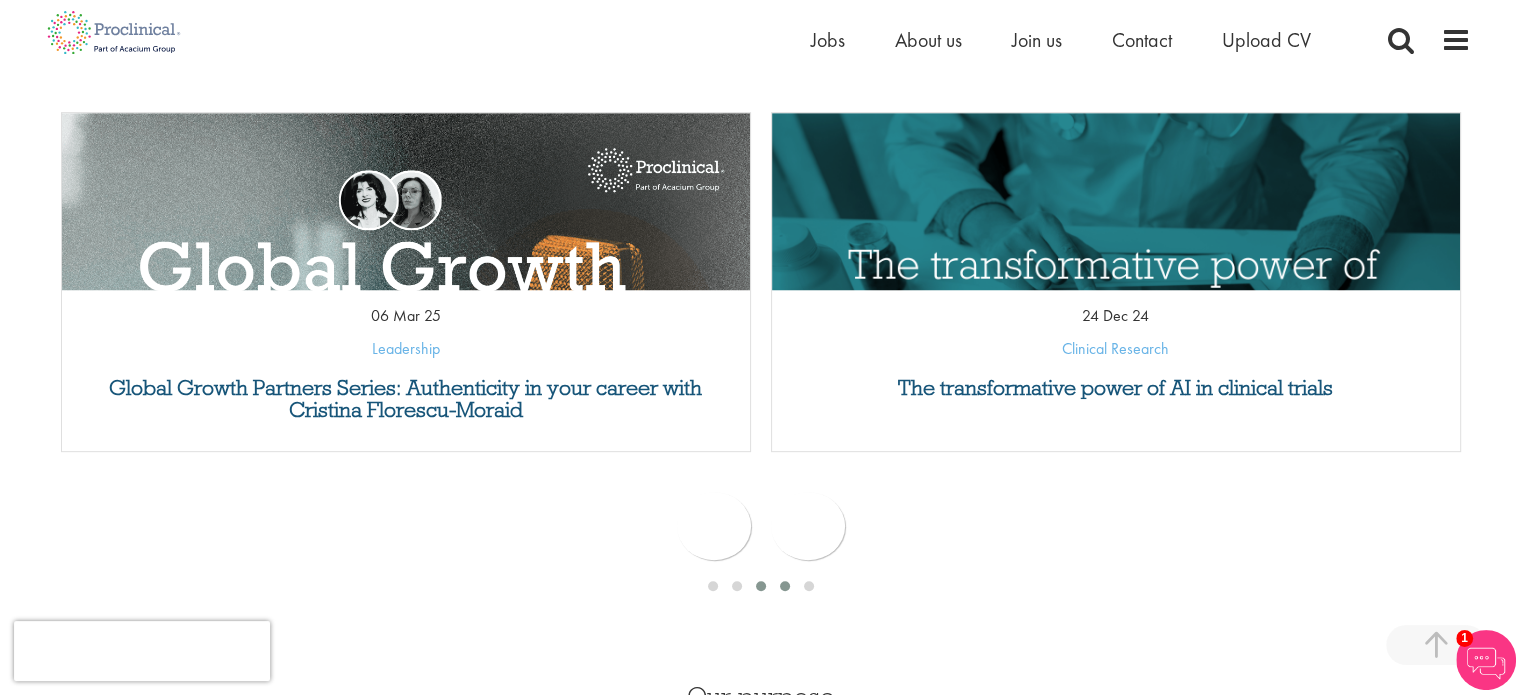 click at bounding box center (785, 586) 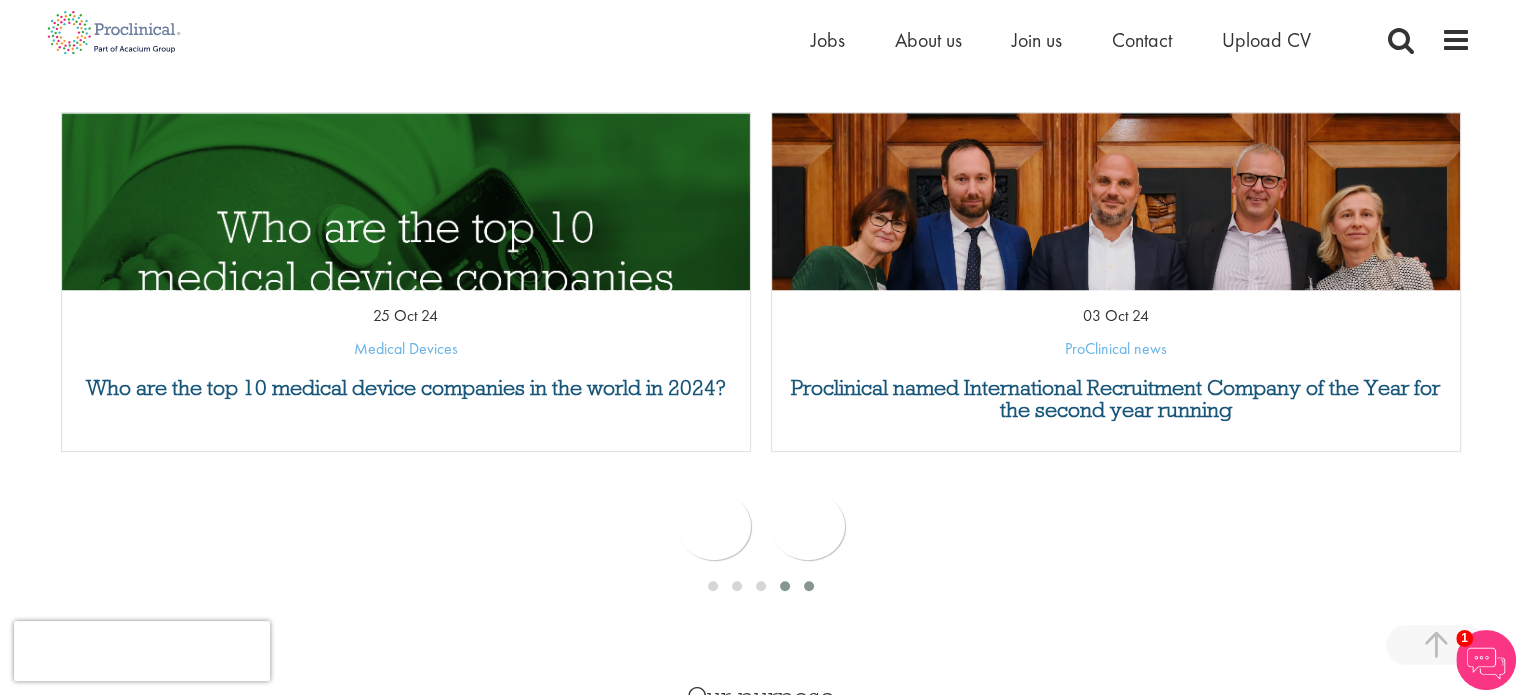 click at bounding box center [809, 586] 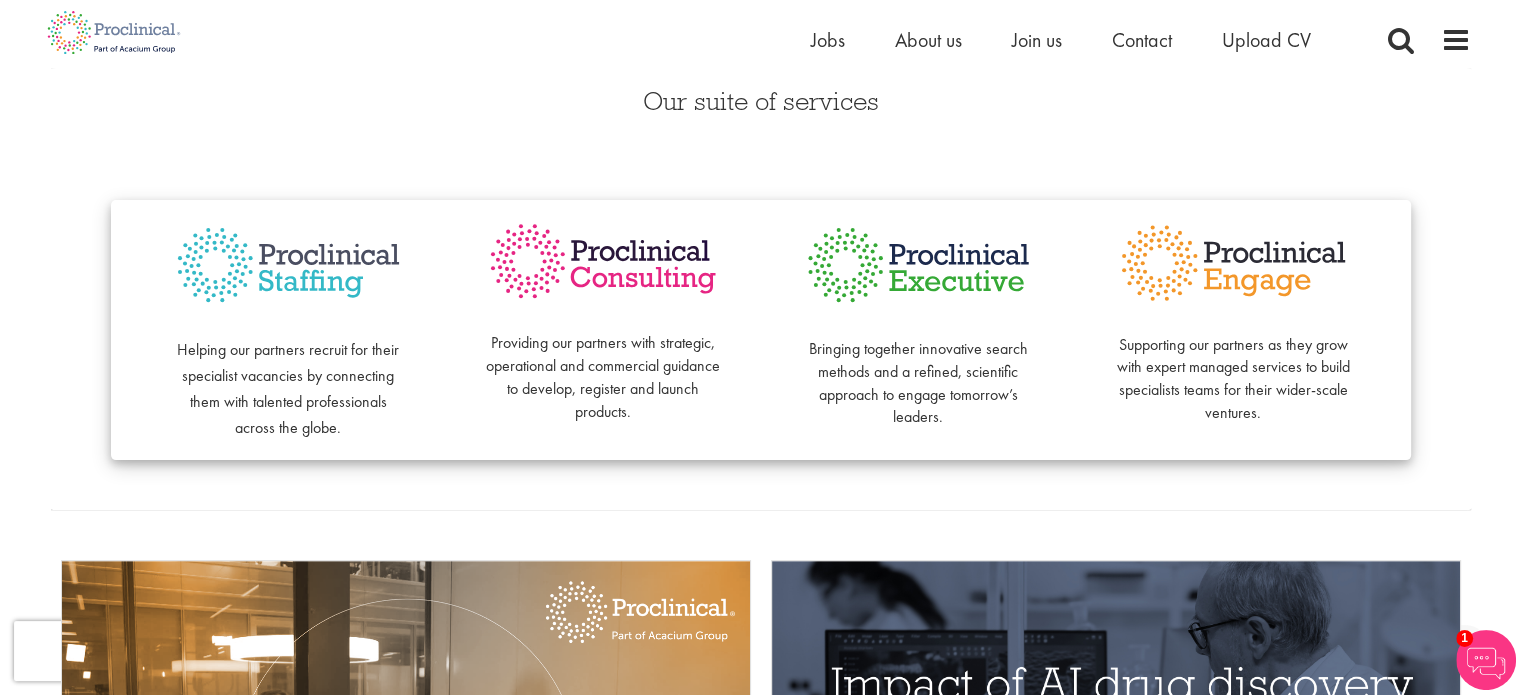 scroll, scrollTop: 0, scrollLeft: 0, axis: both 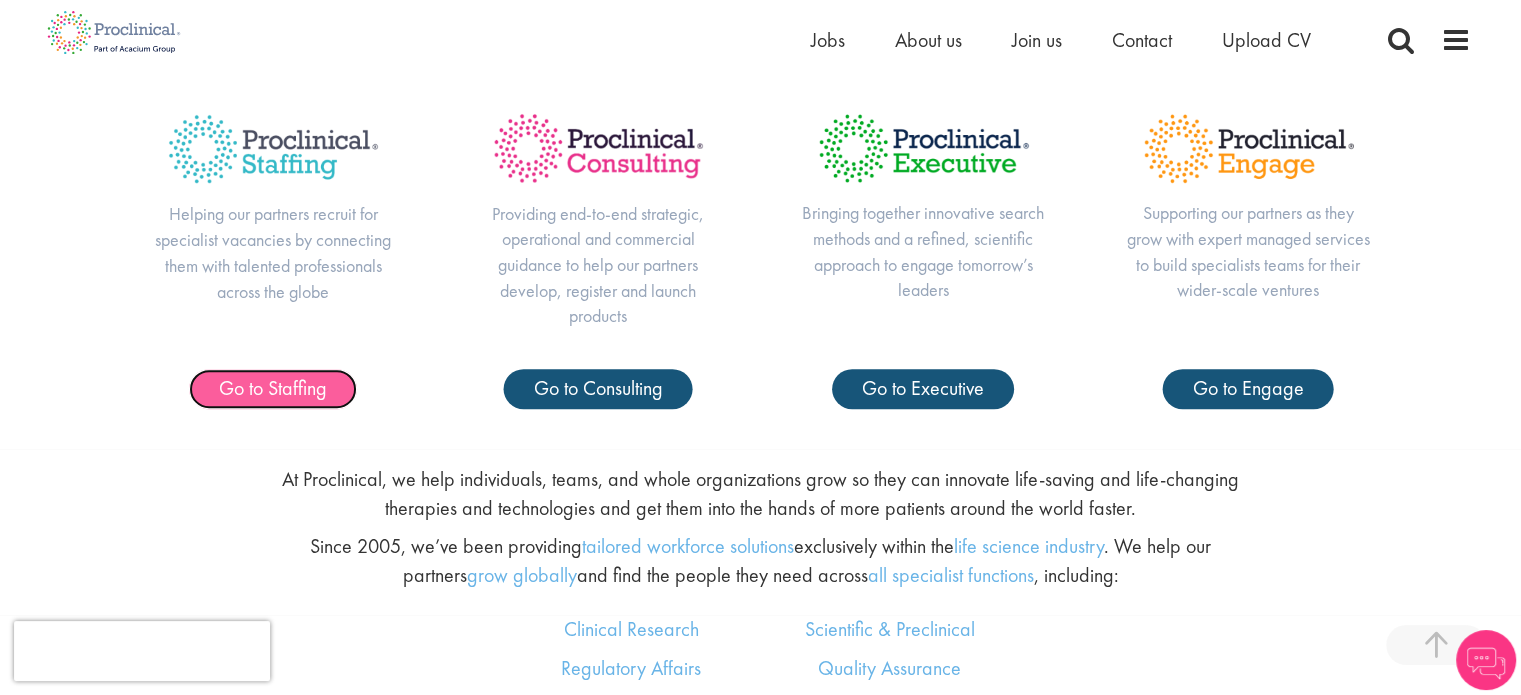 click on "Go to Staffing" at bounding box center (273, 388) 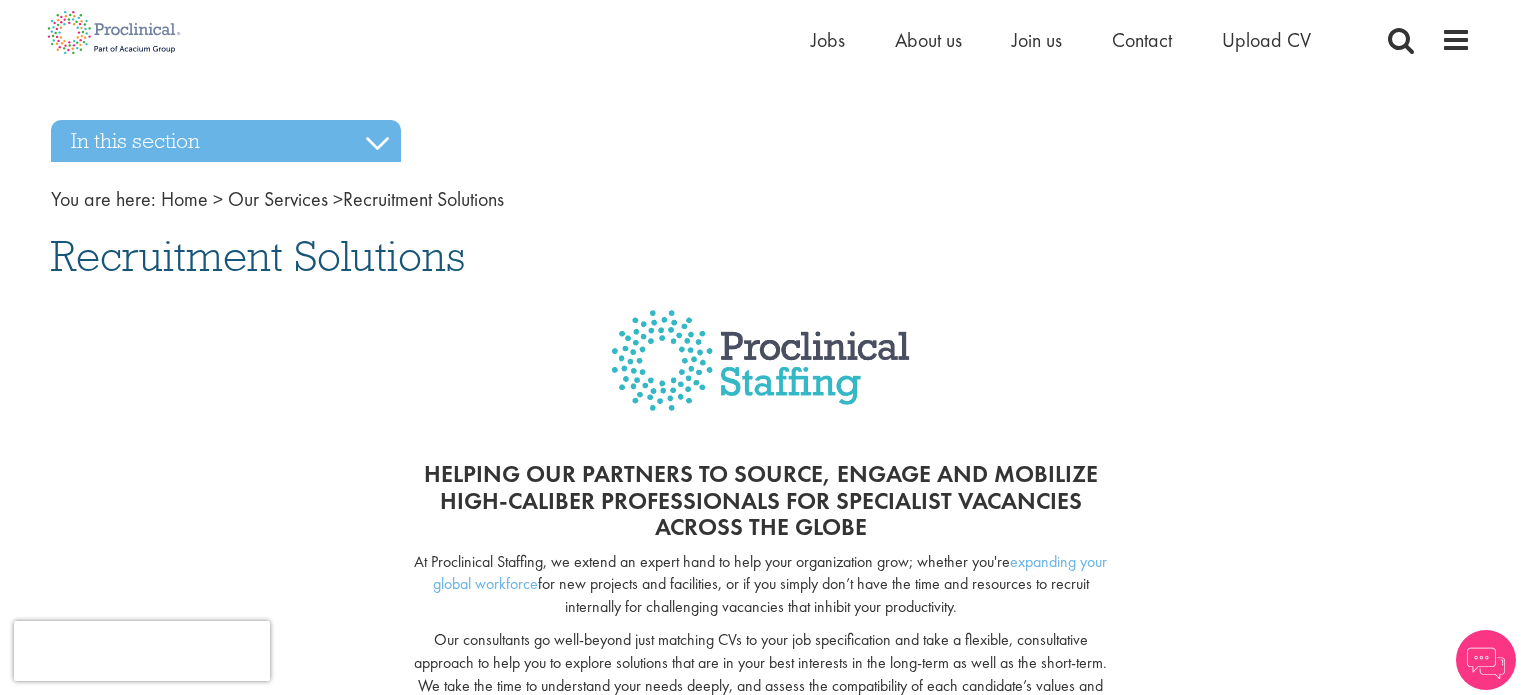 scroll, scrollTop: 200, scrollLeft: 0, axis: vertical 